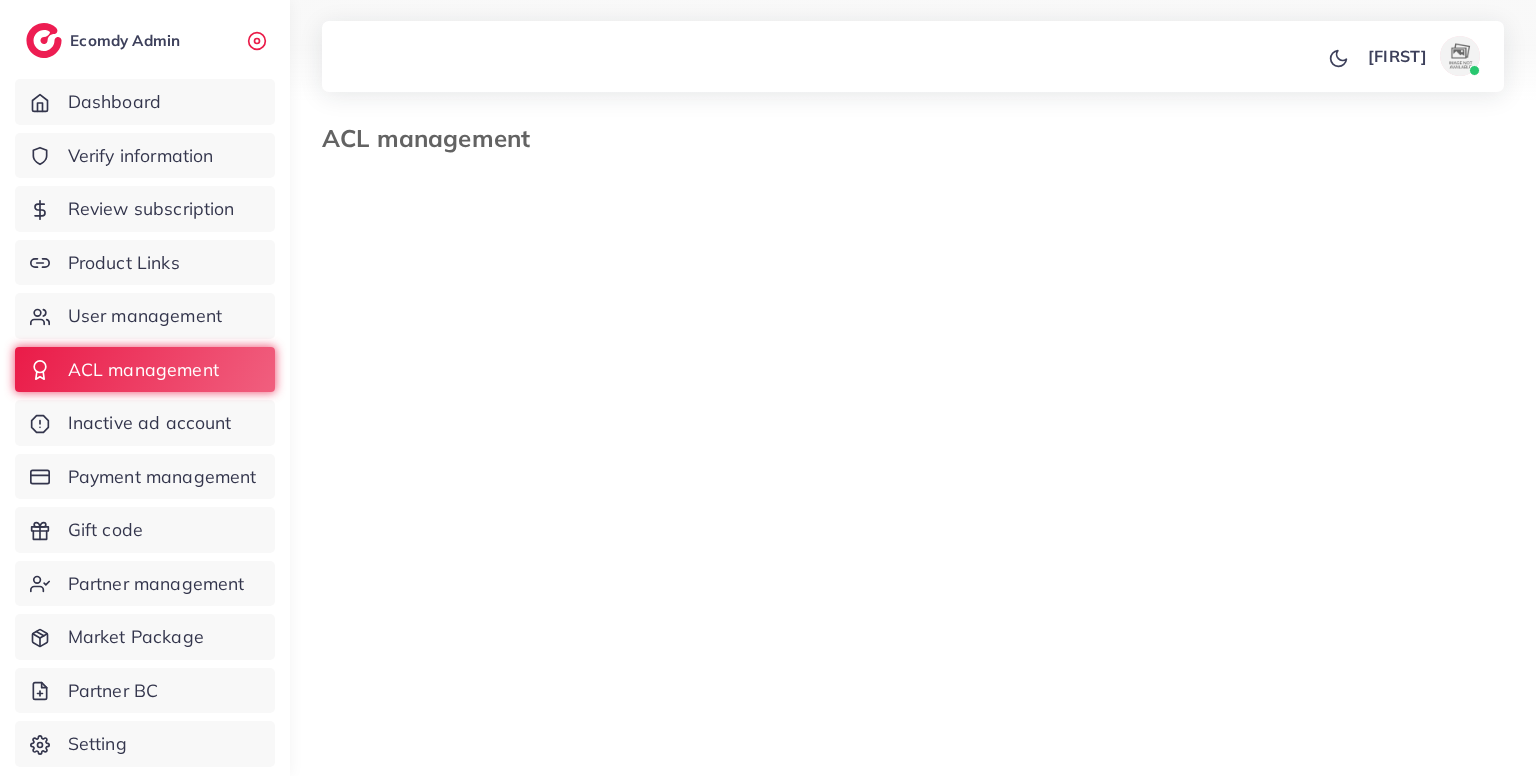 scroll, scrollTop: 0, scrollLeft: 0, axis: both 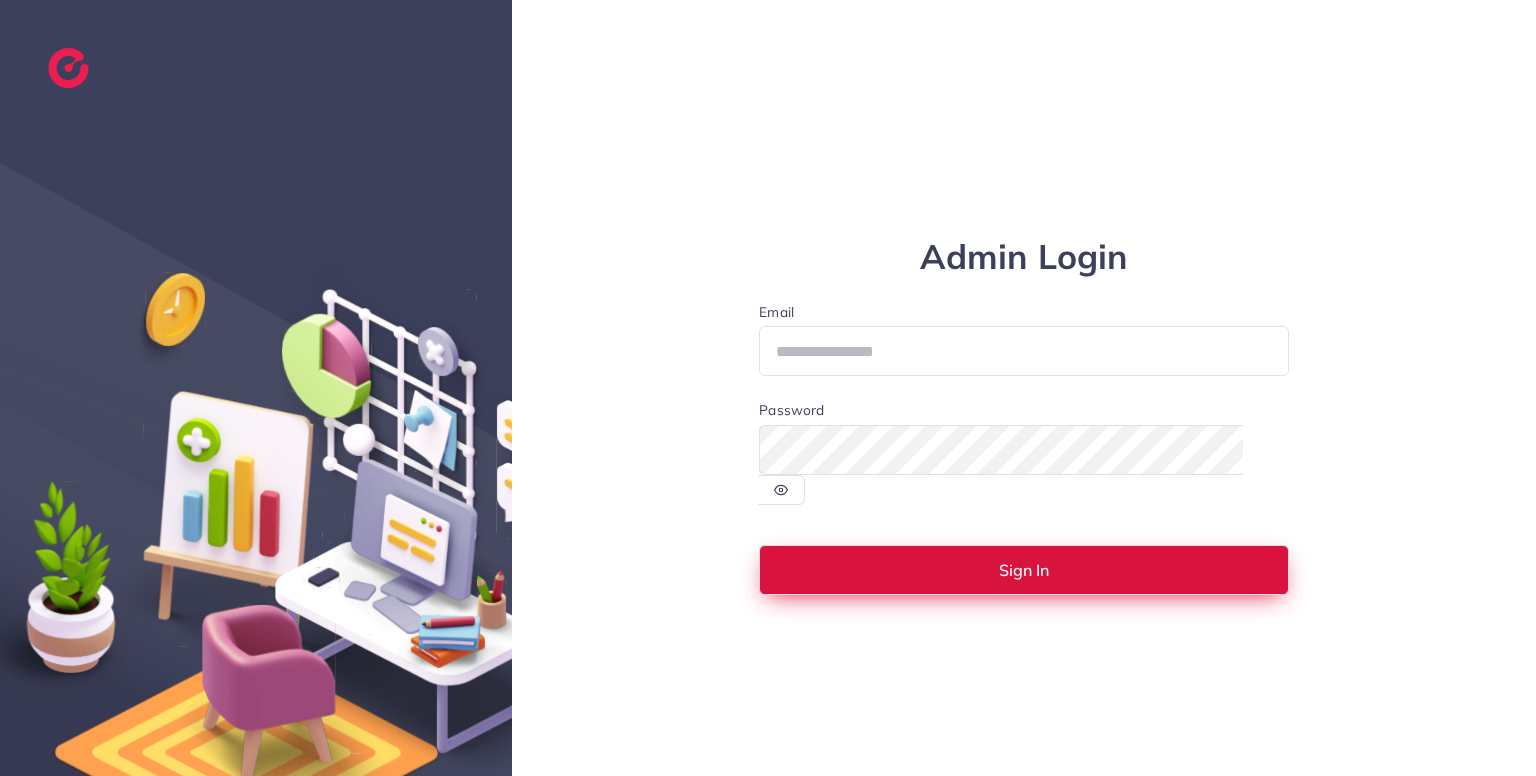 click on "Sign In" at bounding box center [1024, 570] 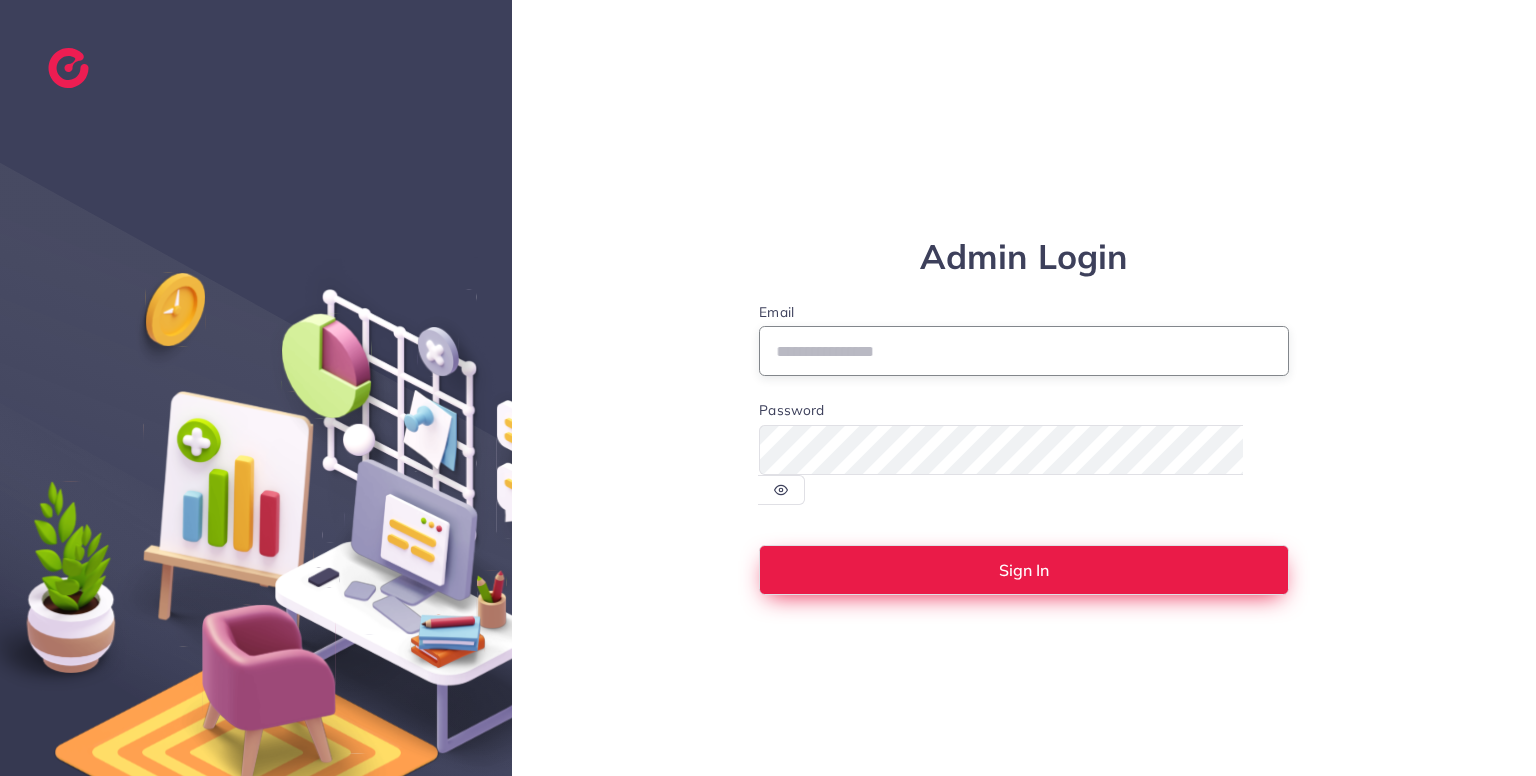 type on "**********" 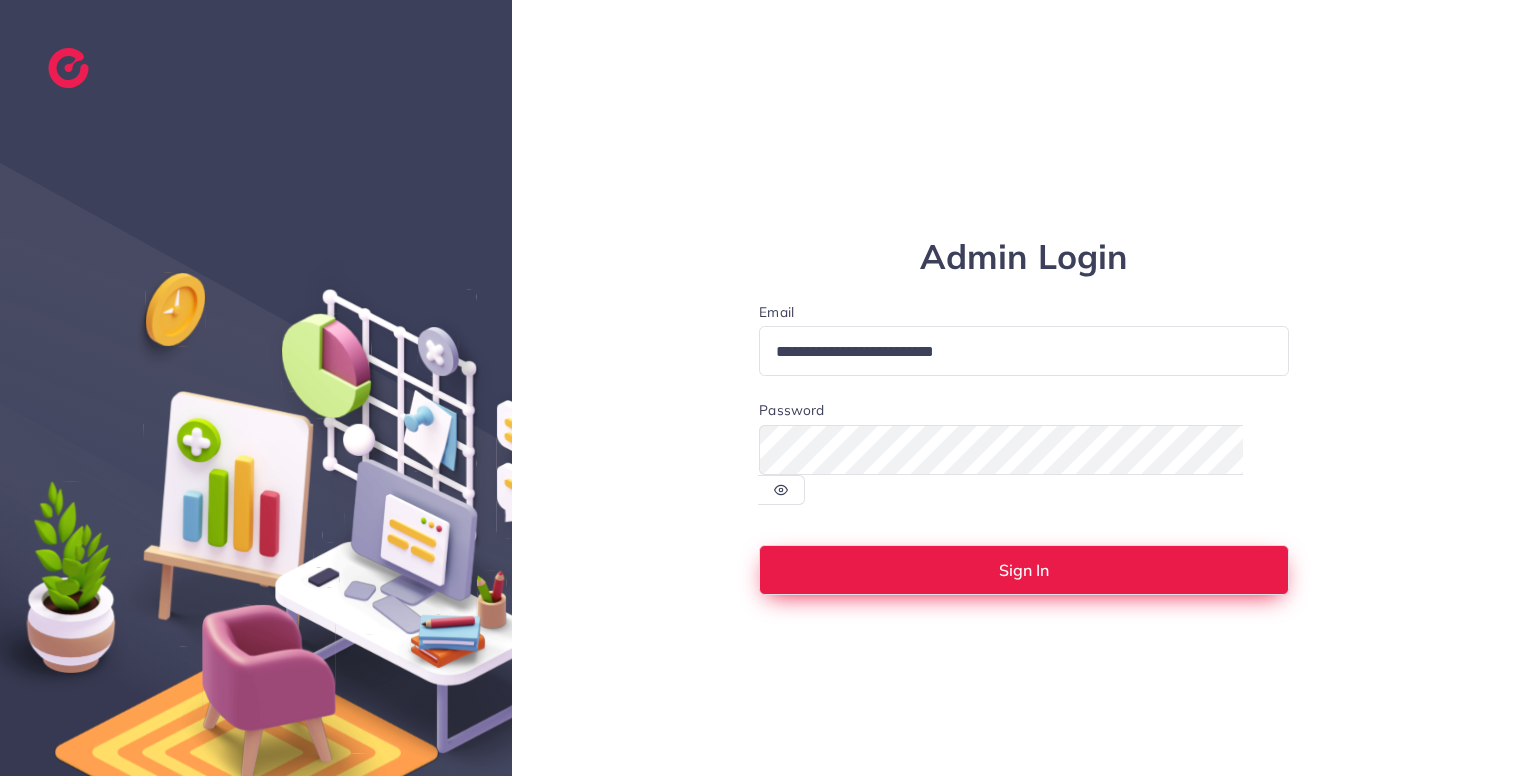 click on "Sign In" at bounding box center [1024, 570] 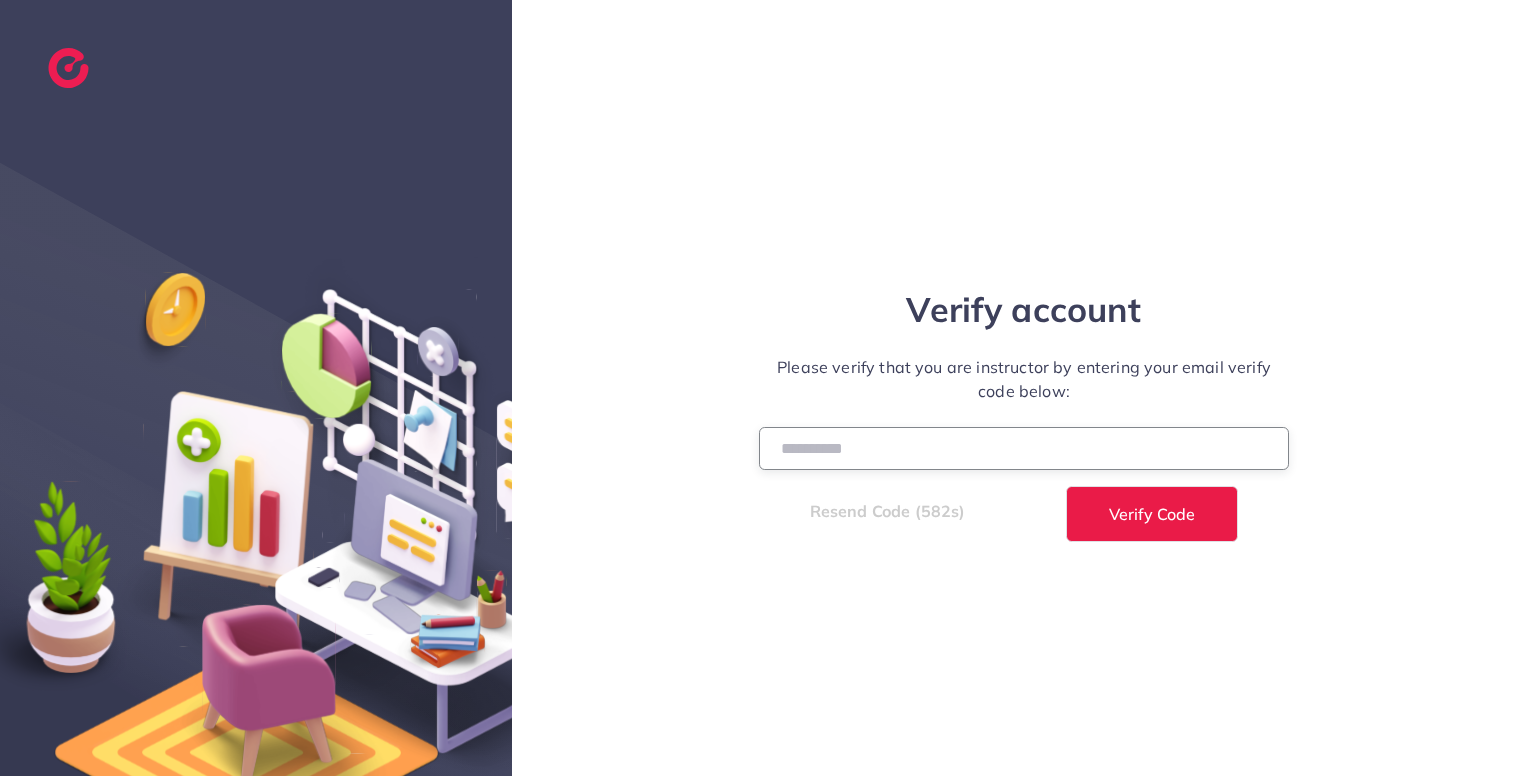click at bounding box center (1024, 448) 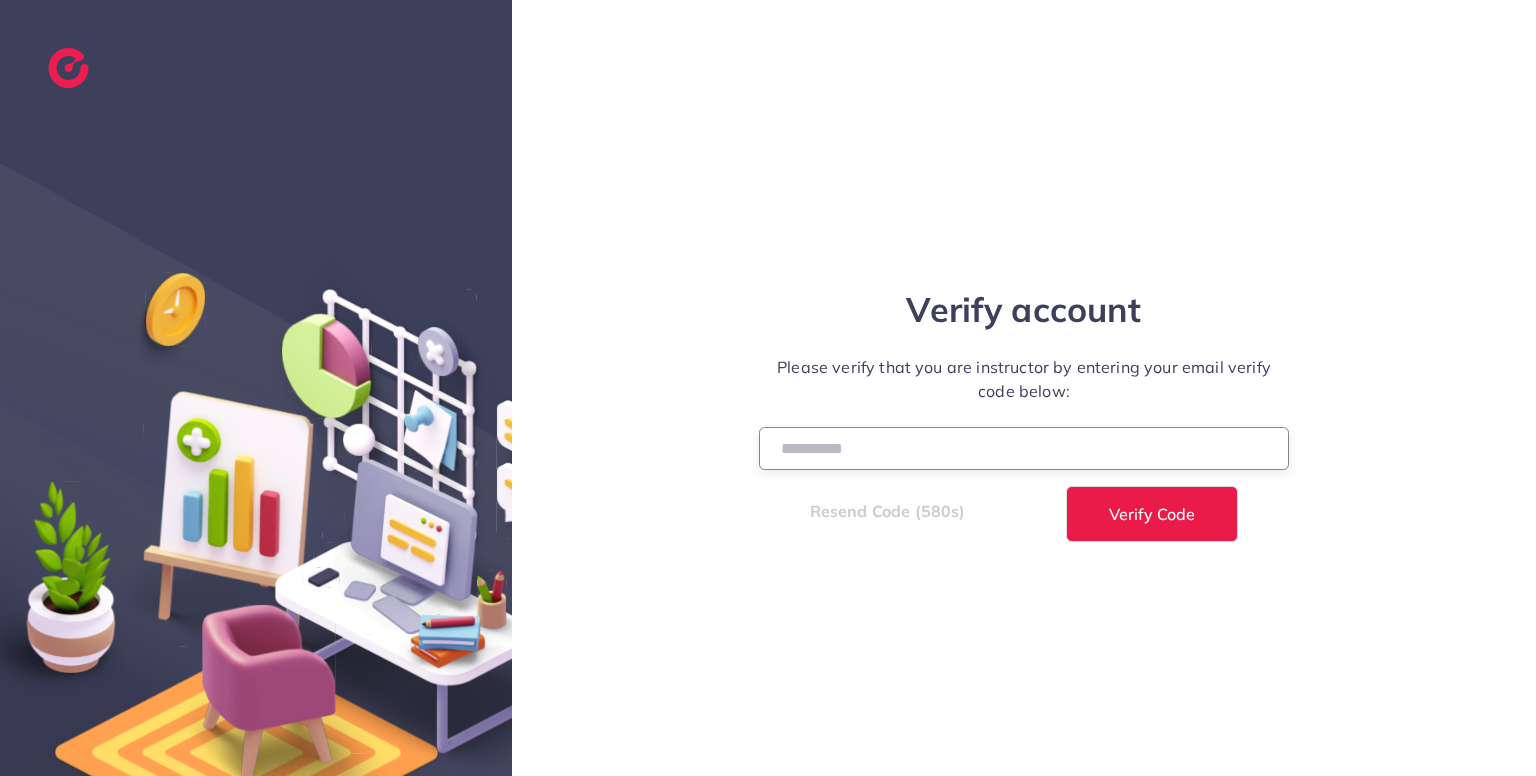 type on "******" 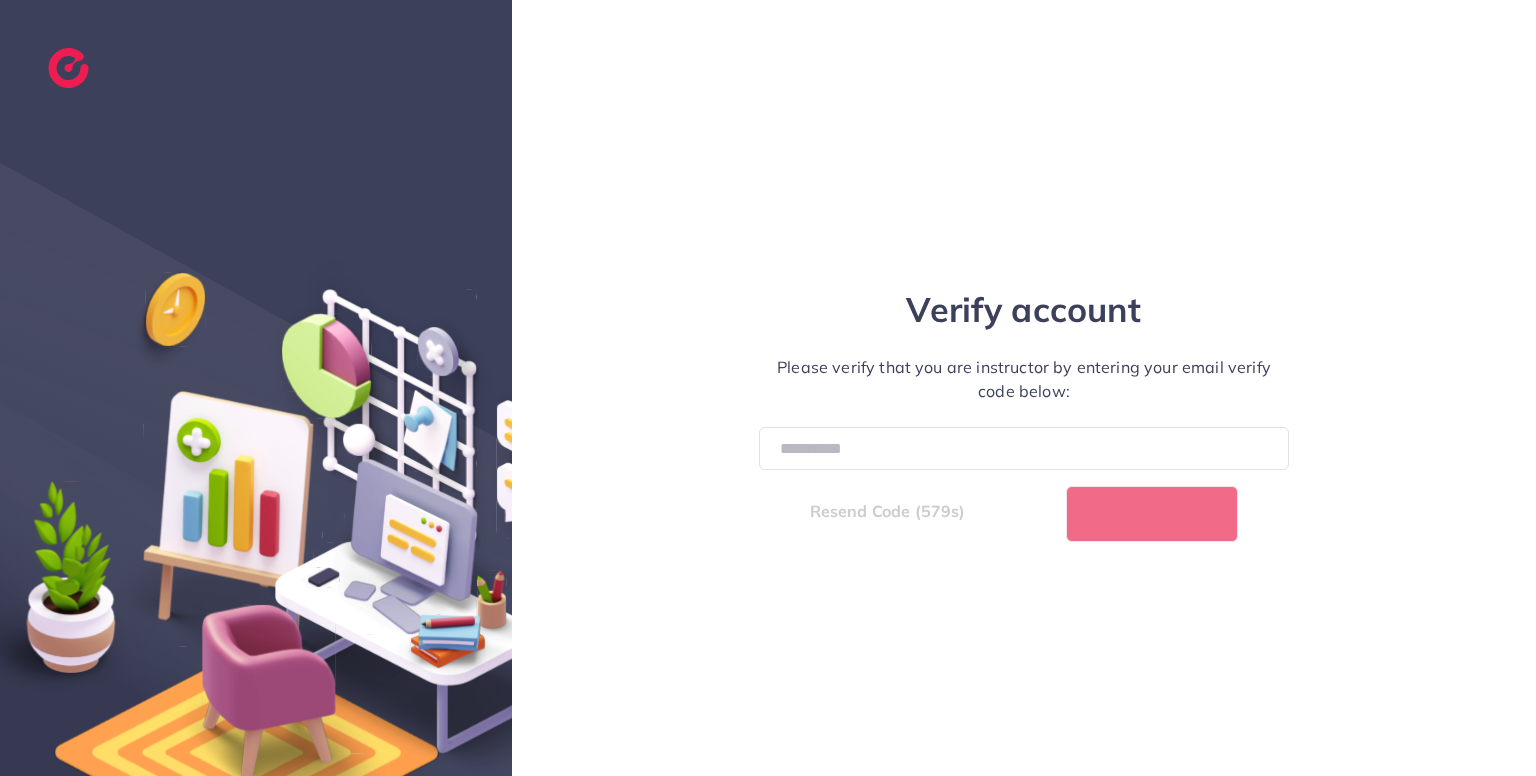 select on "*" 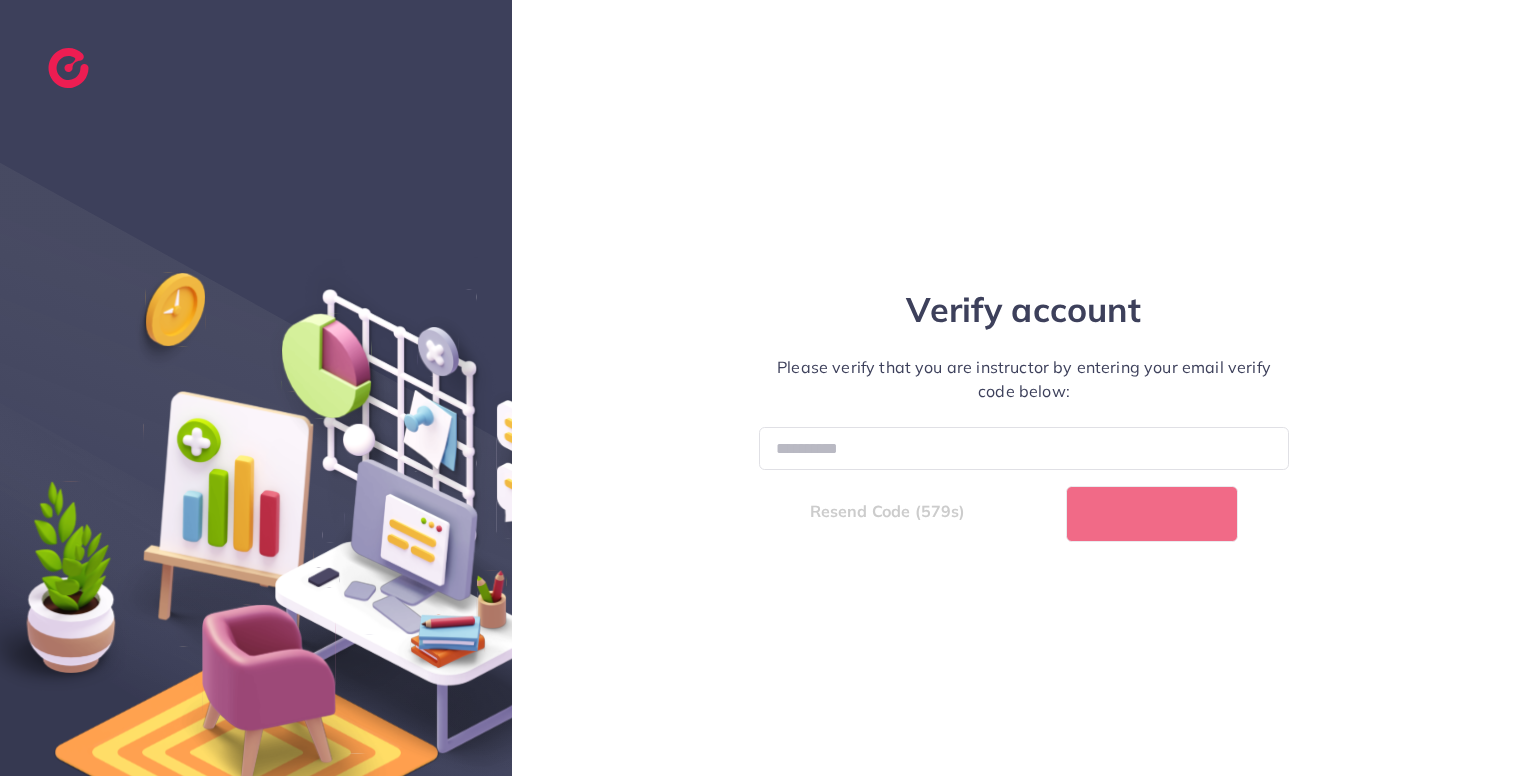 select on "****" 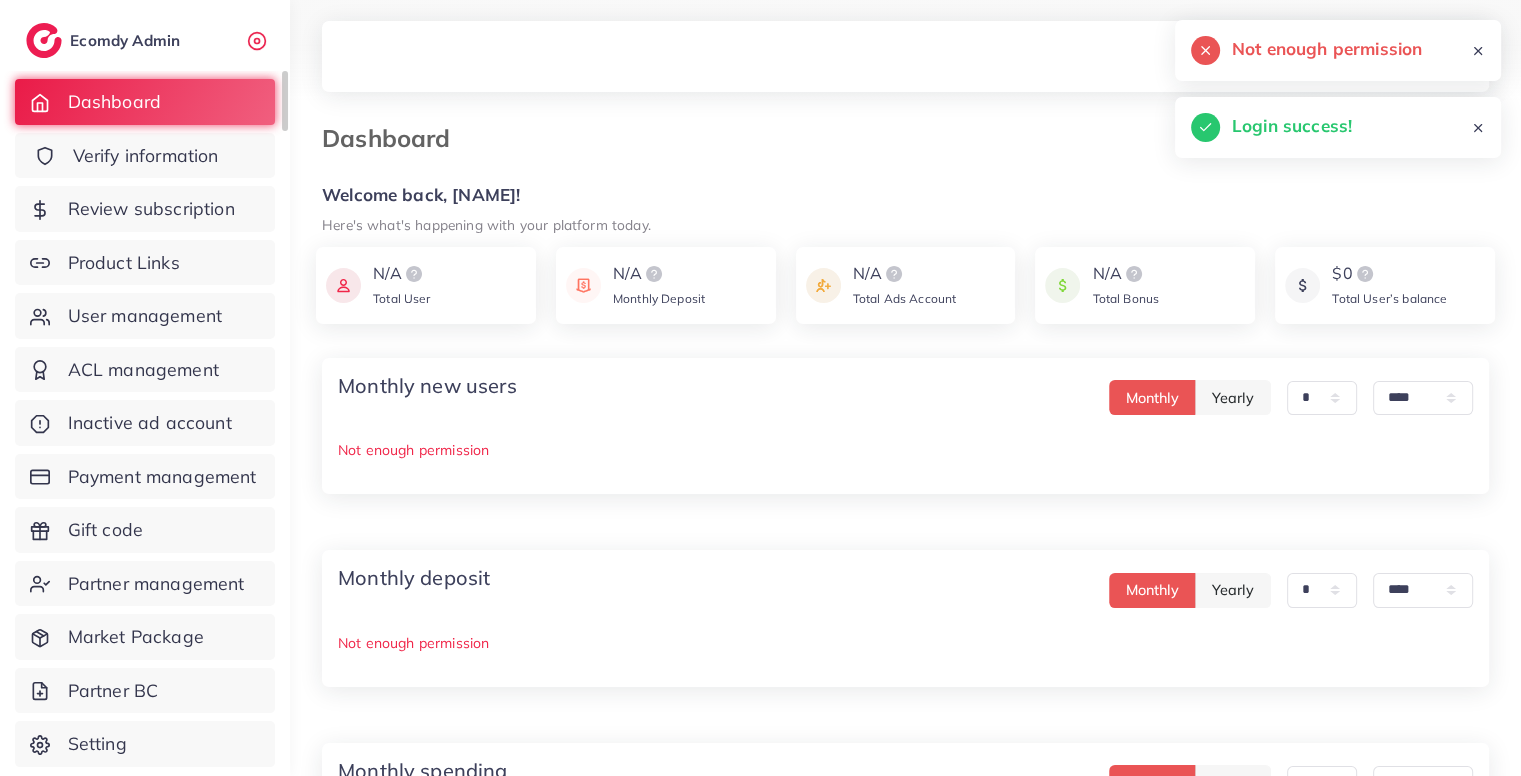 click on "Verify information" at bounding box center [146, 156] 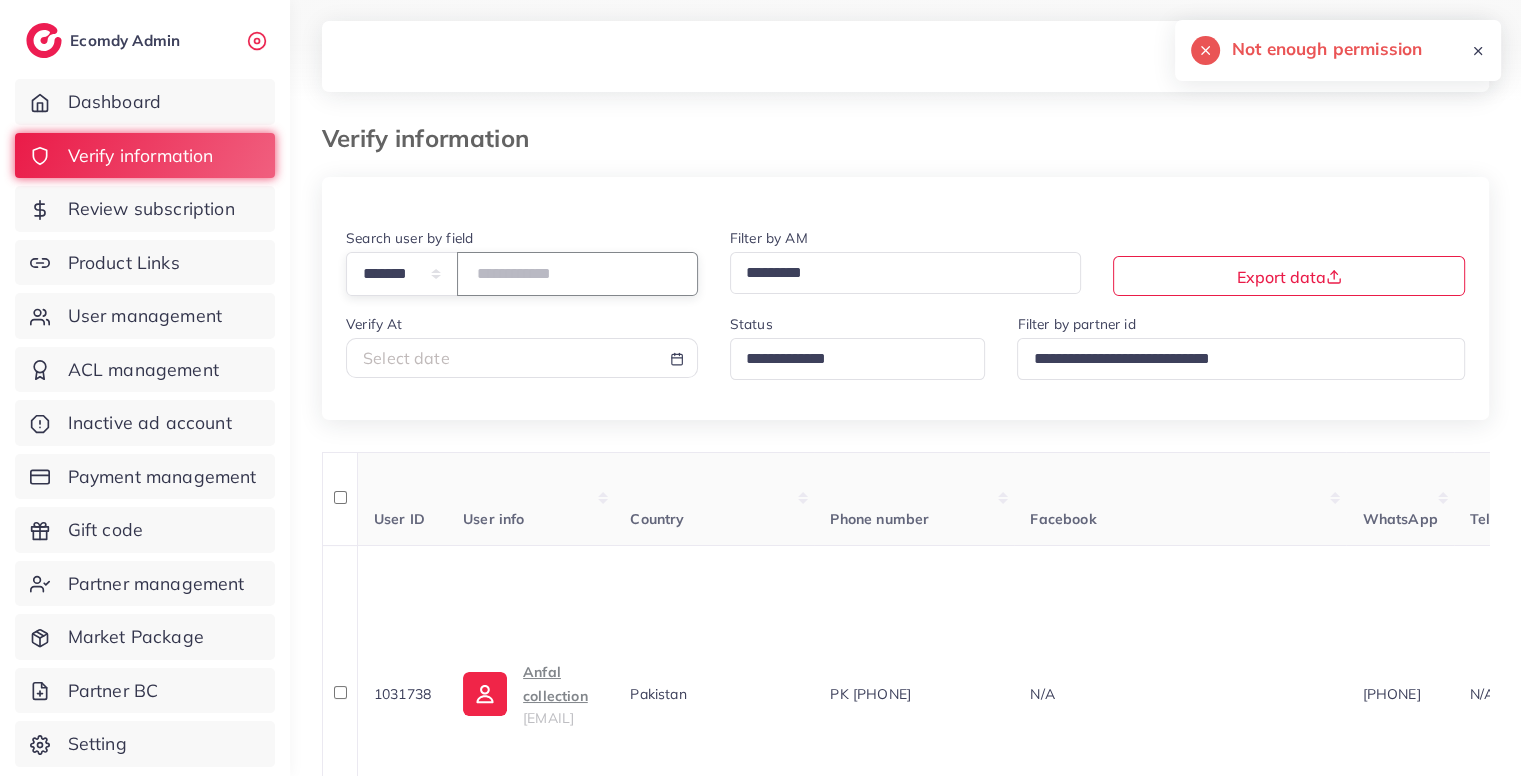 paste on "*****" 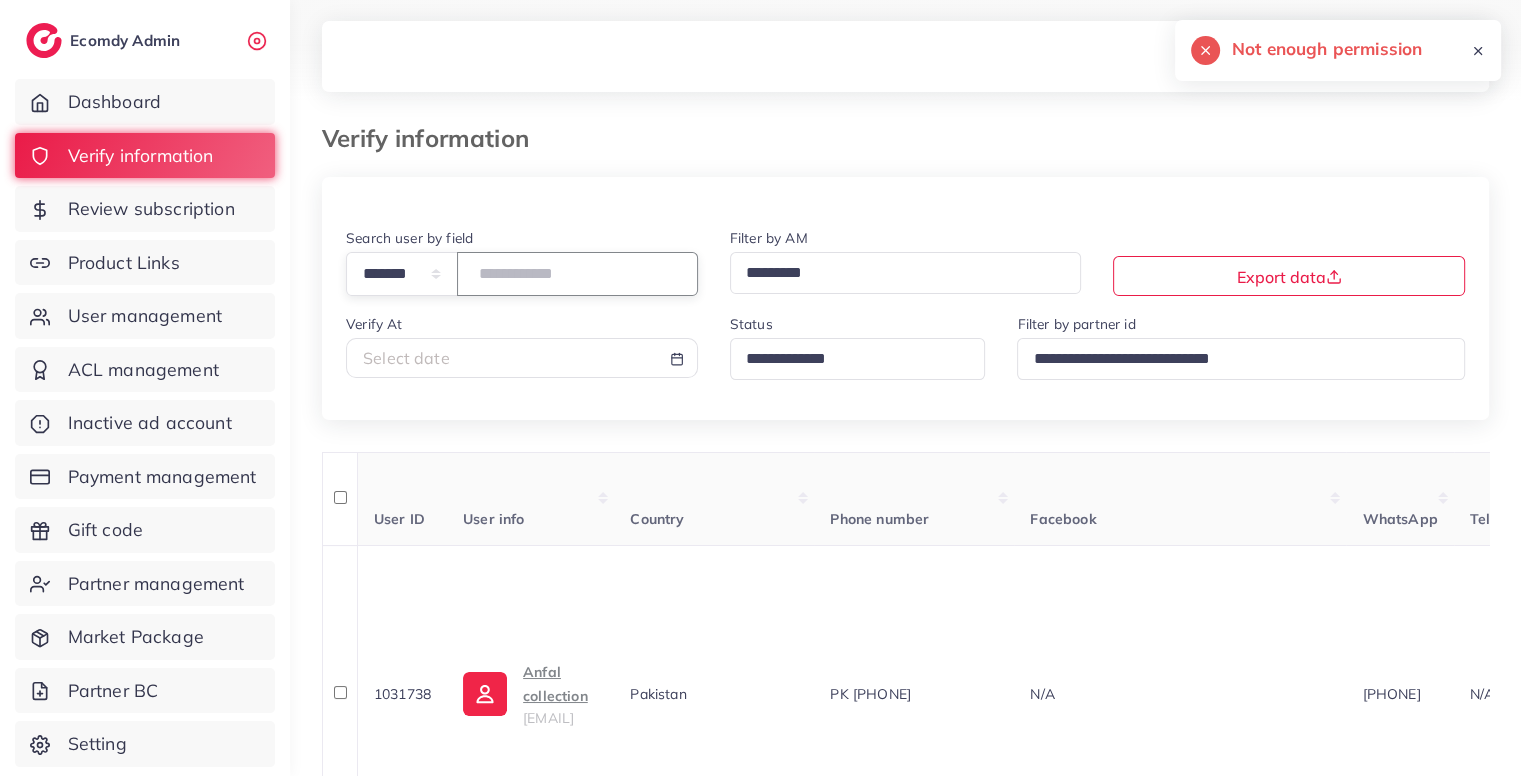 click at bounding box center (577, 273) 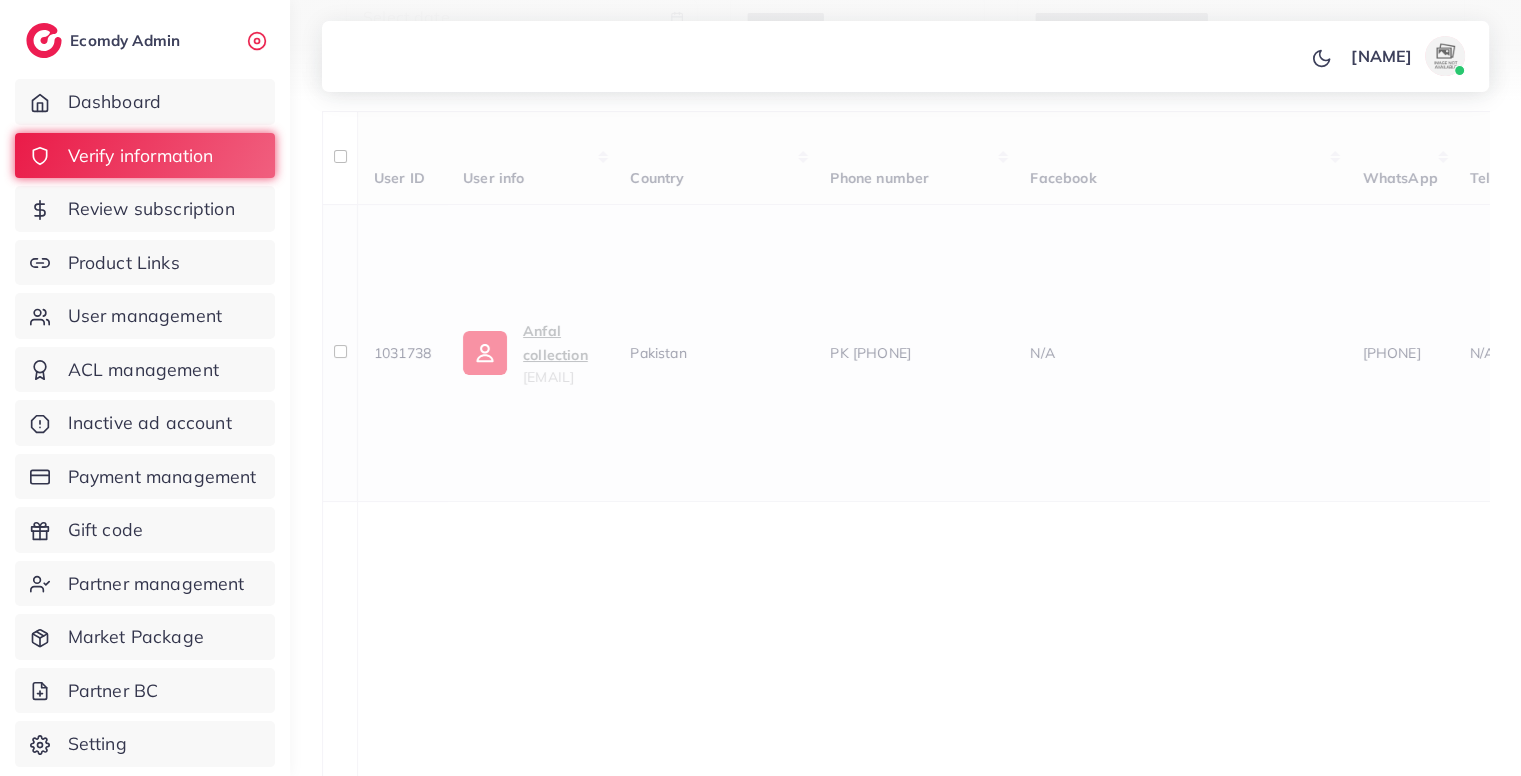 scroll, scrollTop: 84, scrollLeft: 0, axis: vertical 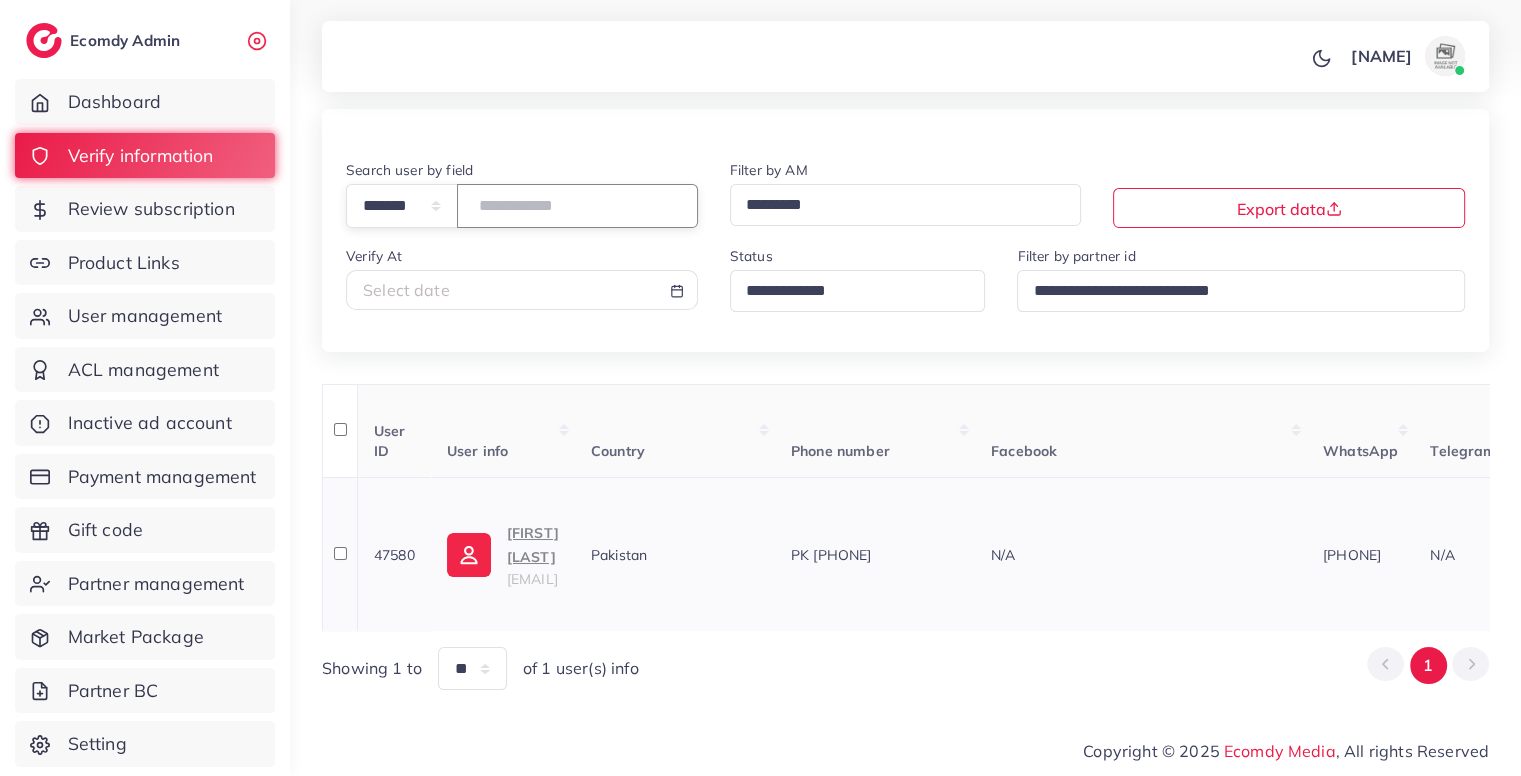 type on "*****" 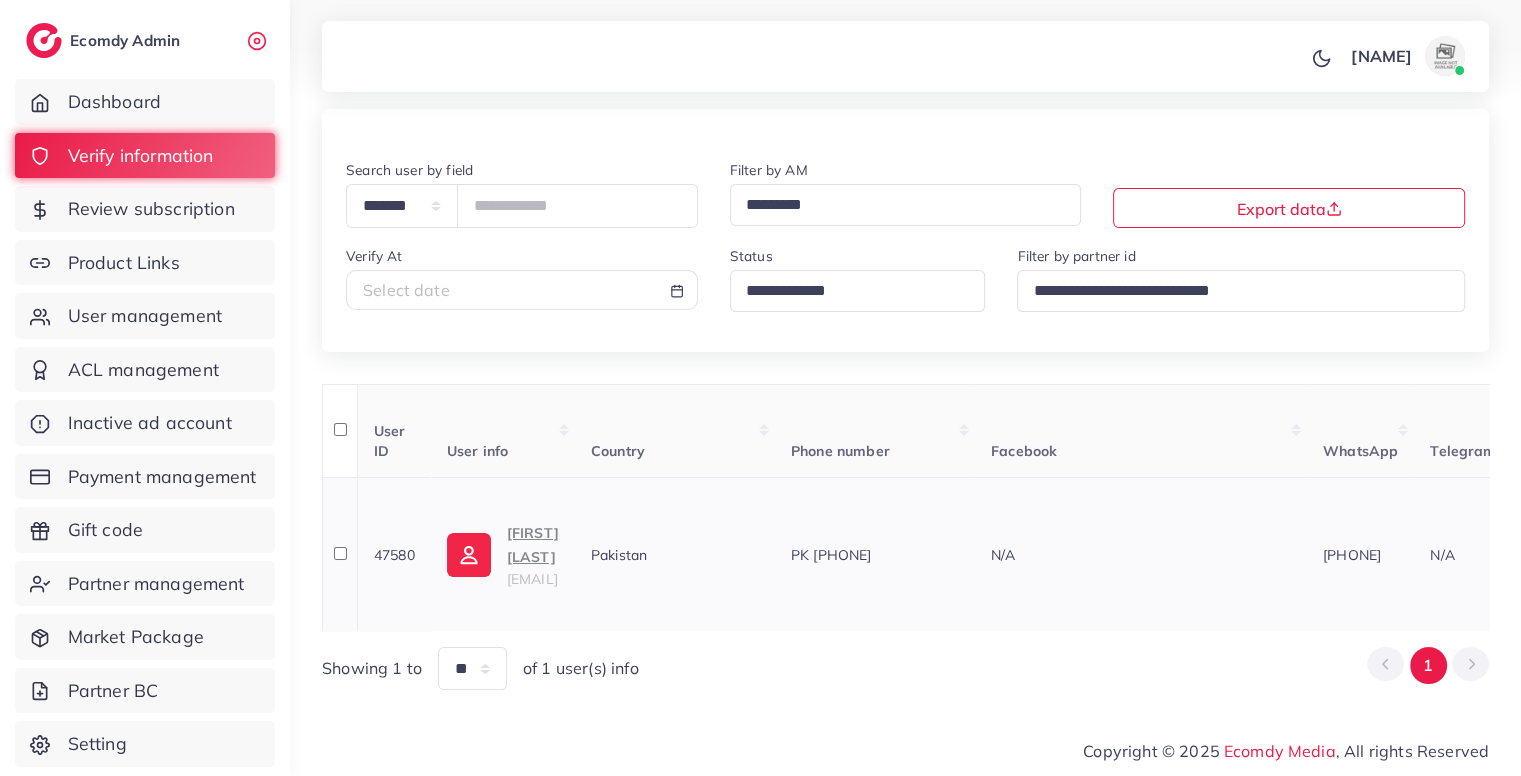 click on "saboorwarsi7@gmail.com" at bounding box center [532, 579] 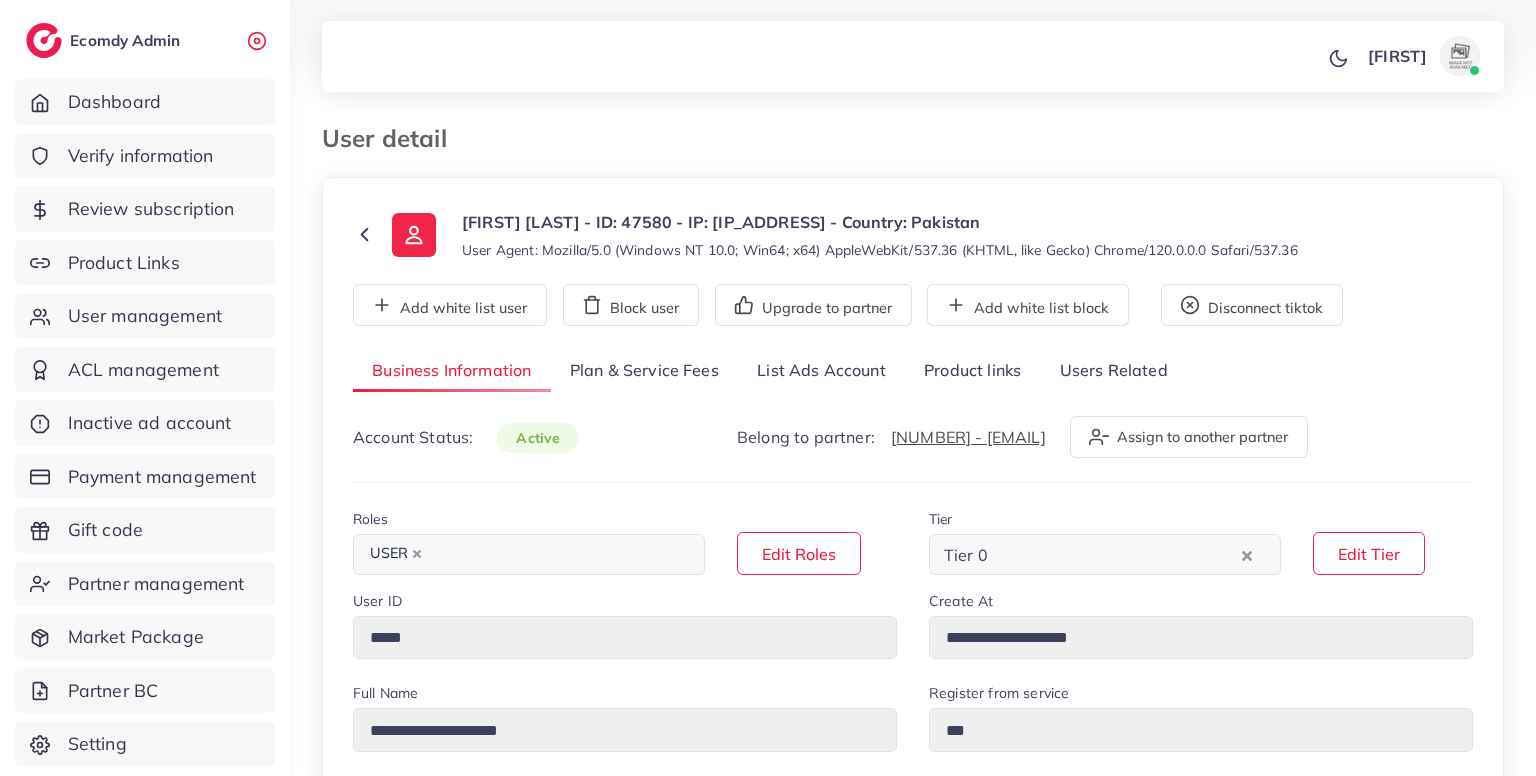 click on "List Ads Account" at bounding box center (821, 371) 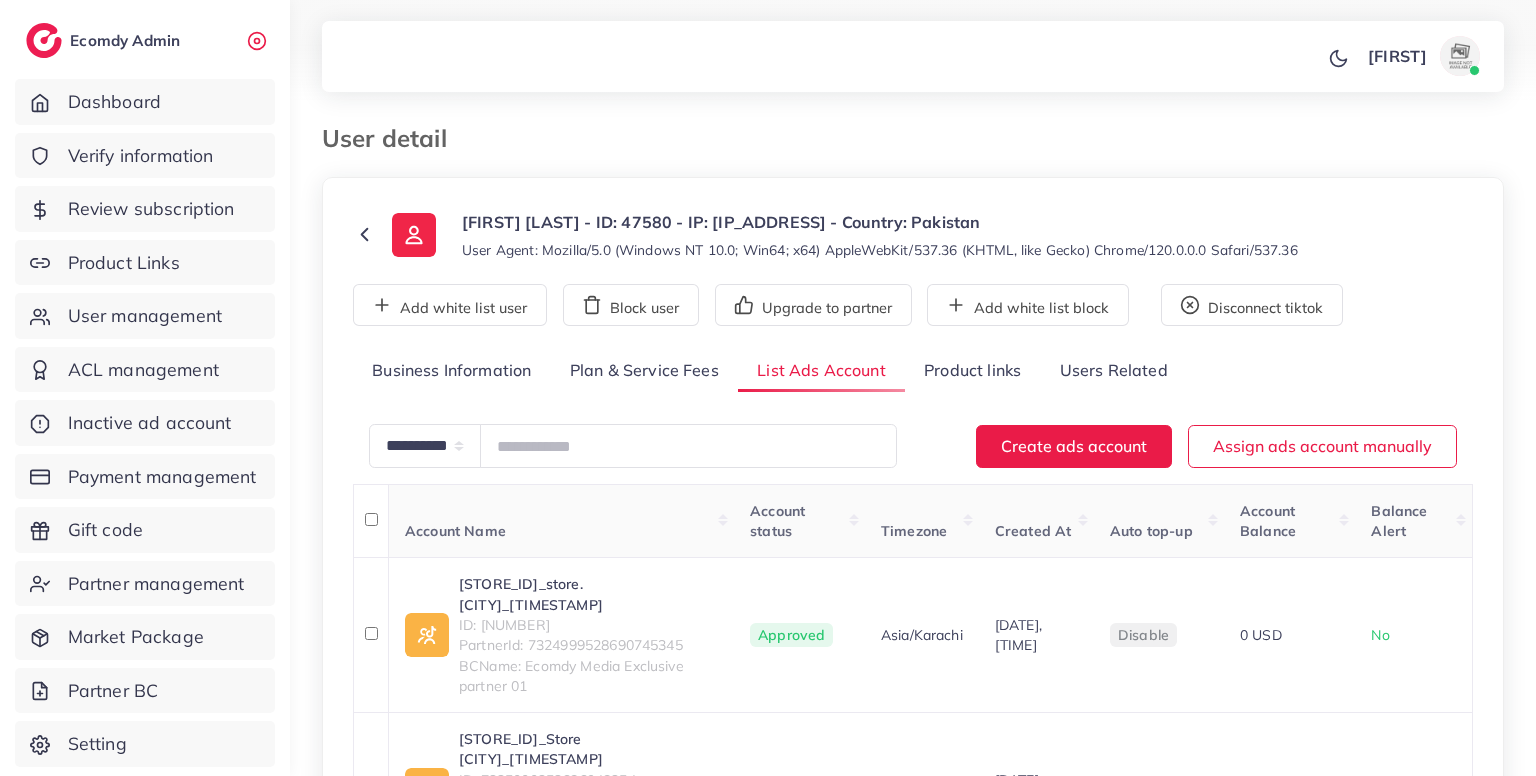 scroll, scrollTop: 260, scrollLeft: 0, axis: vertical 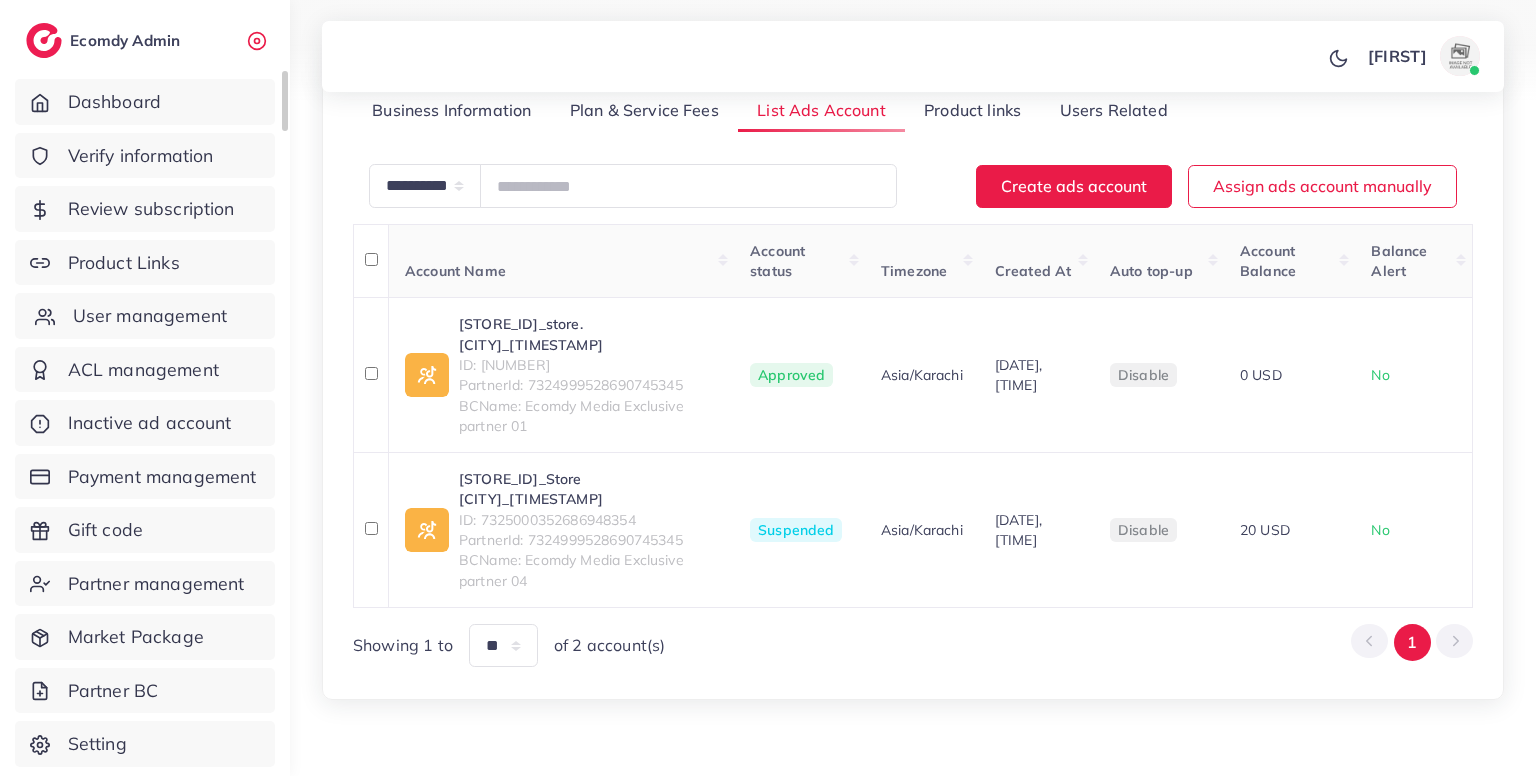 click on "User management" at bounding box center (145, 316) 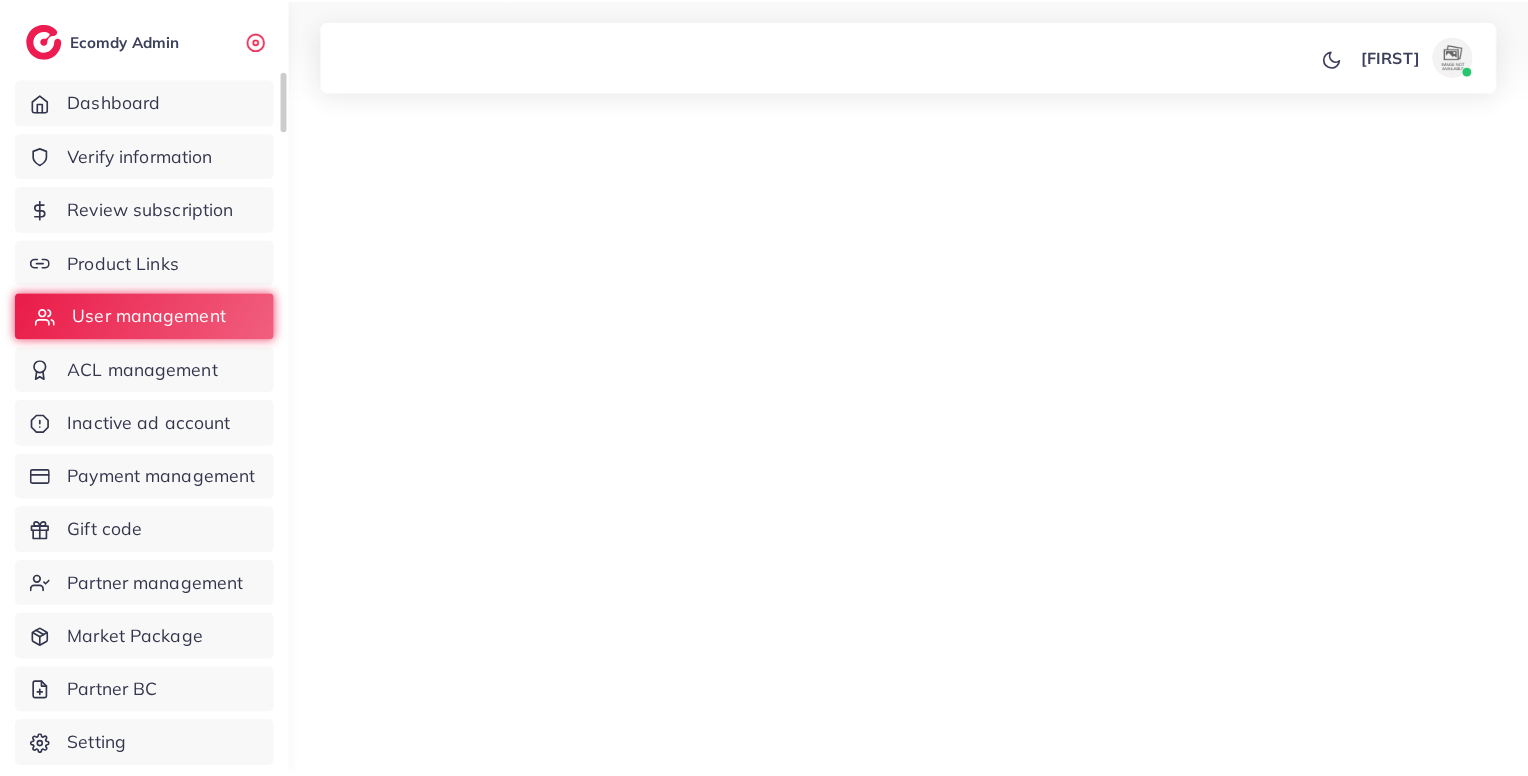 scroll, scrollTop: 0, scrollLeft: 0, axis: both 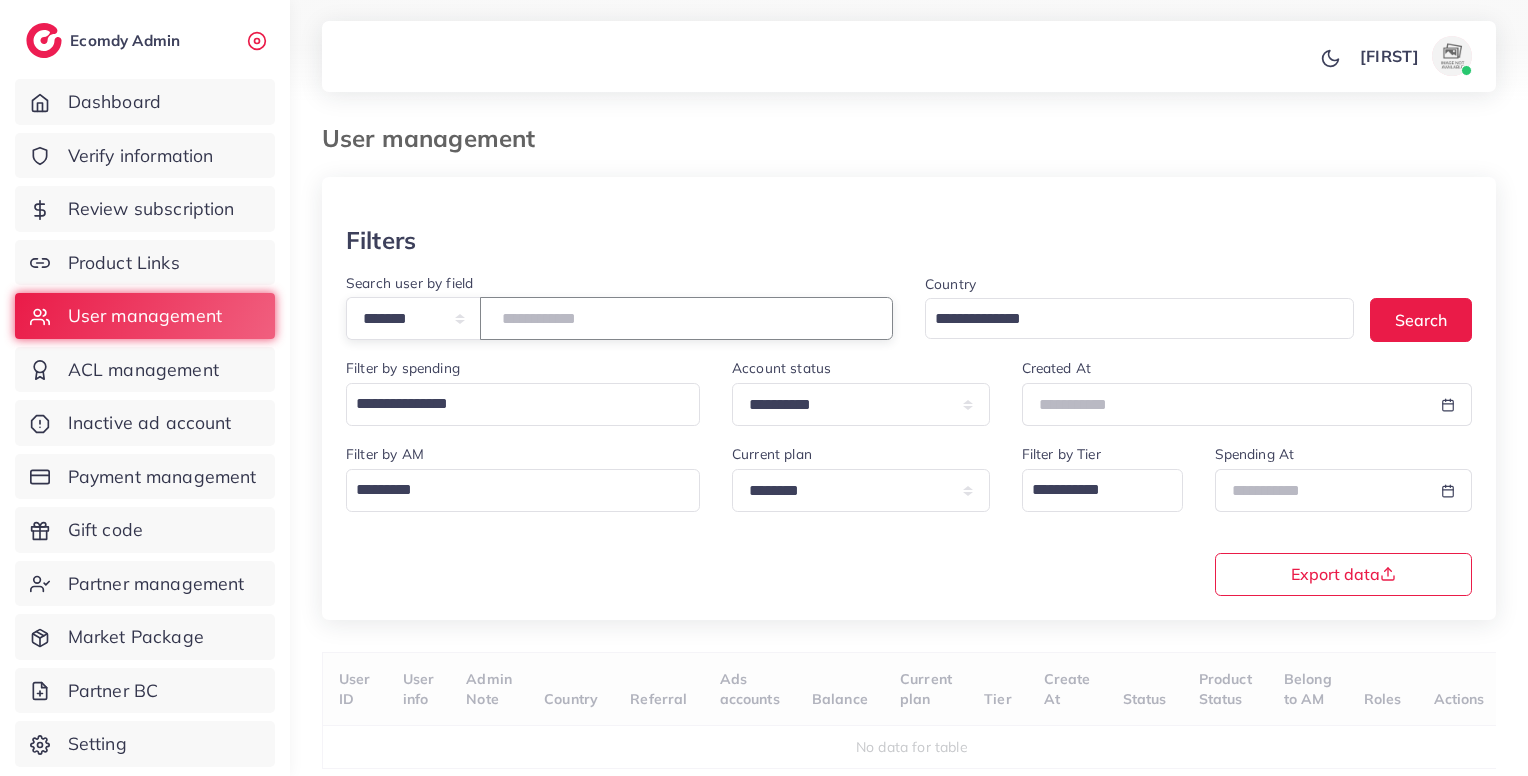 click at bounding box center (686, 318) 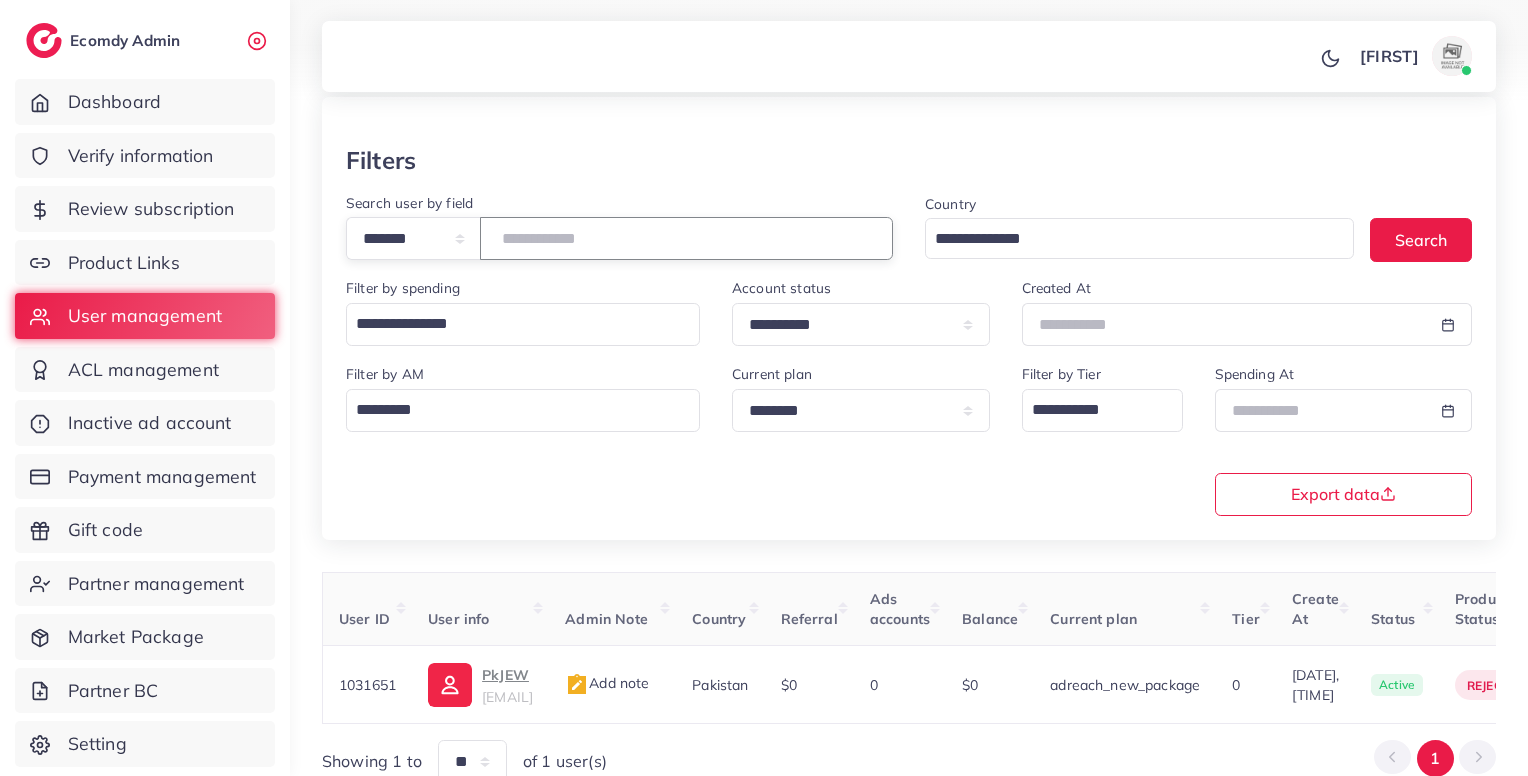 scroll, scrollTop: 183, scrollLeft: 0, axis: vertical 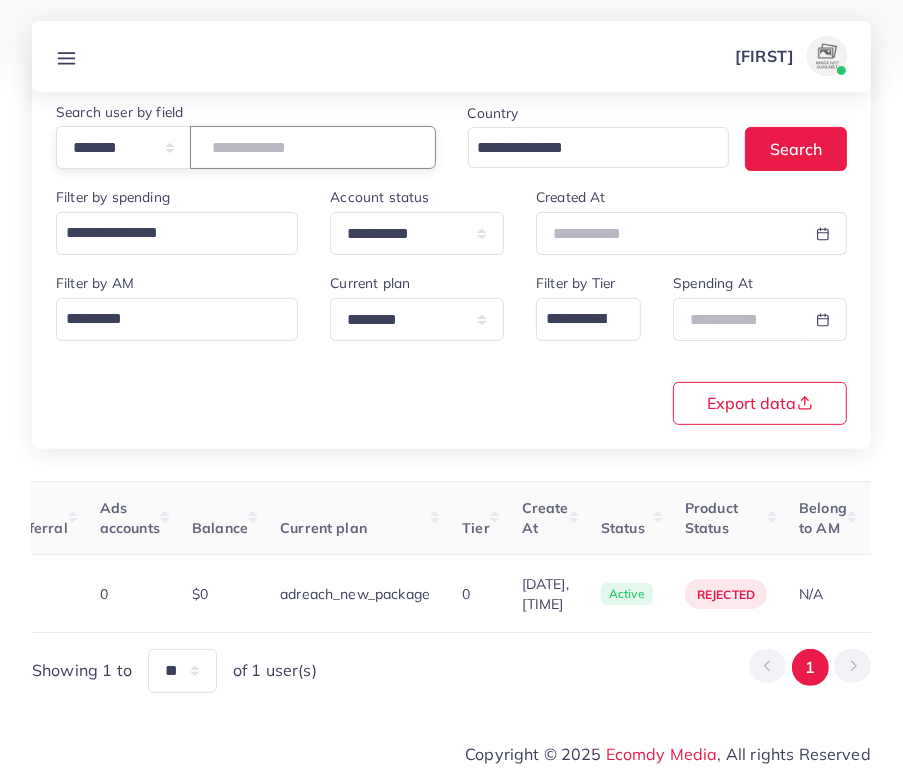 click on "*******" at bounding box center [313, 147] 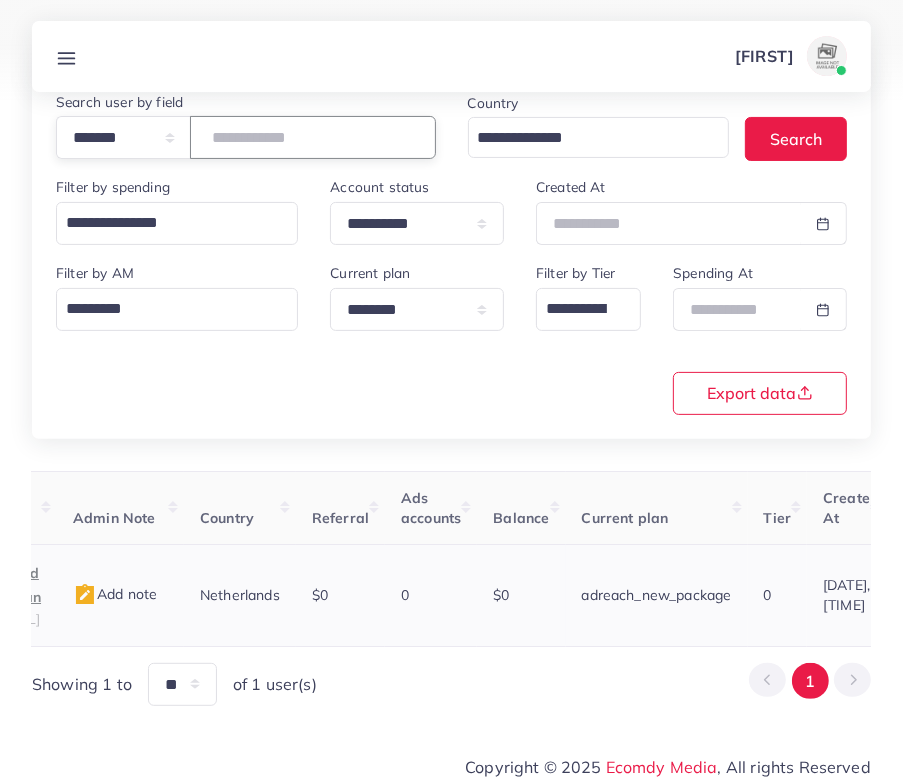 scroll, scrollTop: 0, scrollLeft: 0, axis: both 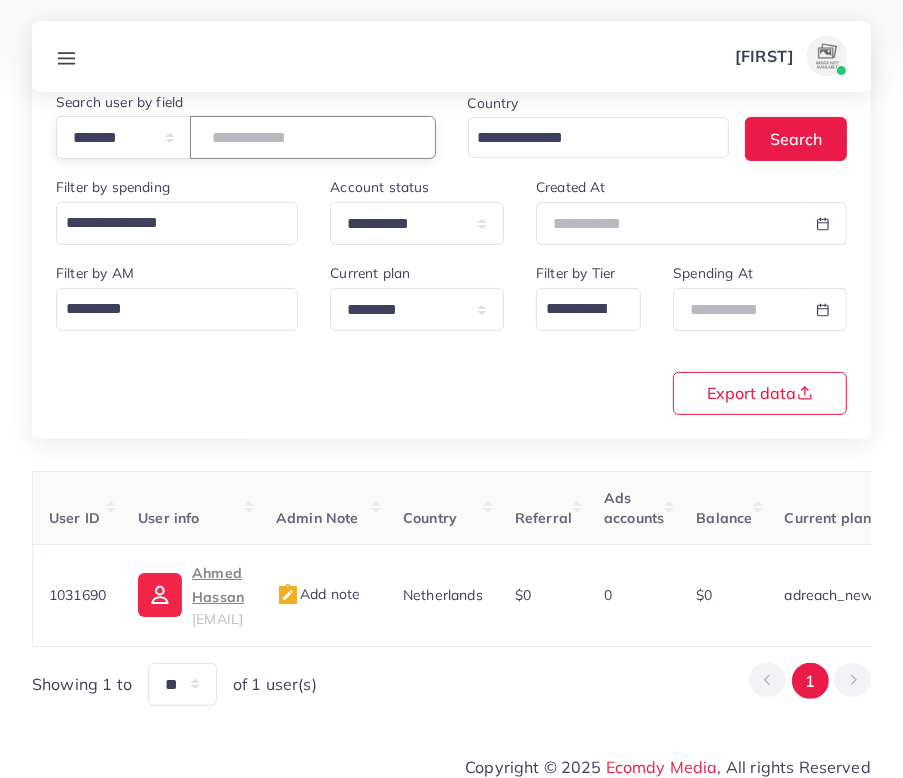click on "*******" at bounding box center [313, 137] 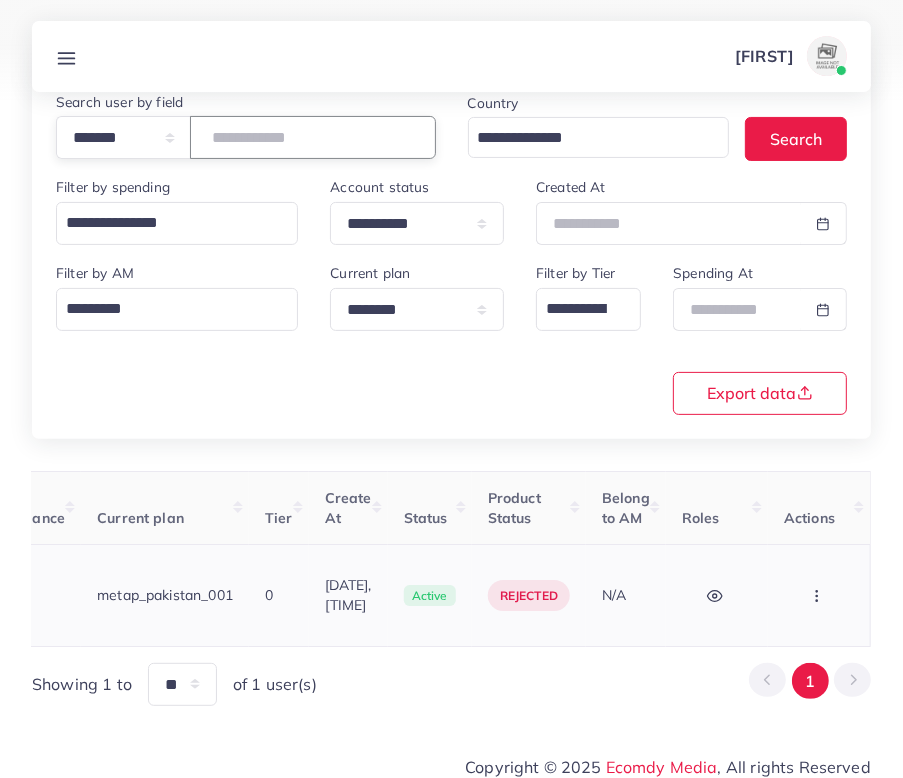scroll, scrollTop: 0, scrollLeft: 808, axis: horizontal 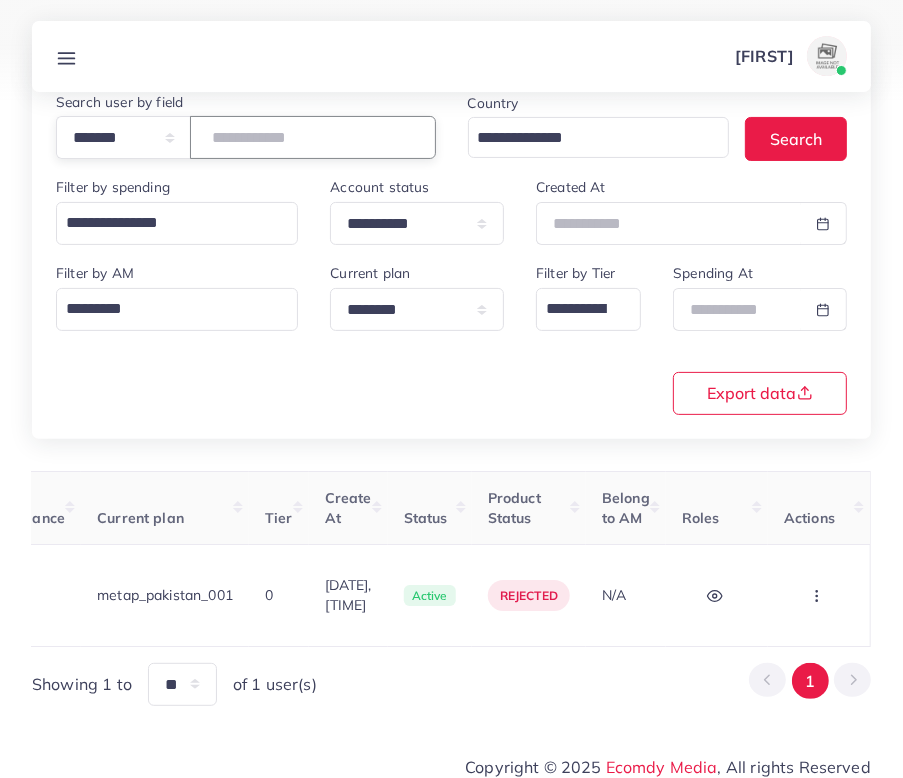 click on "*******" at bounding box center (313, 137) 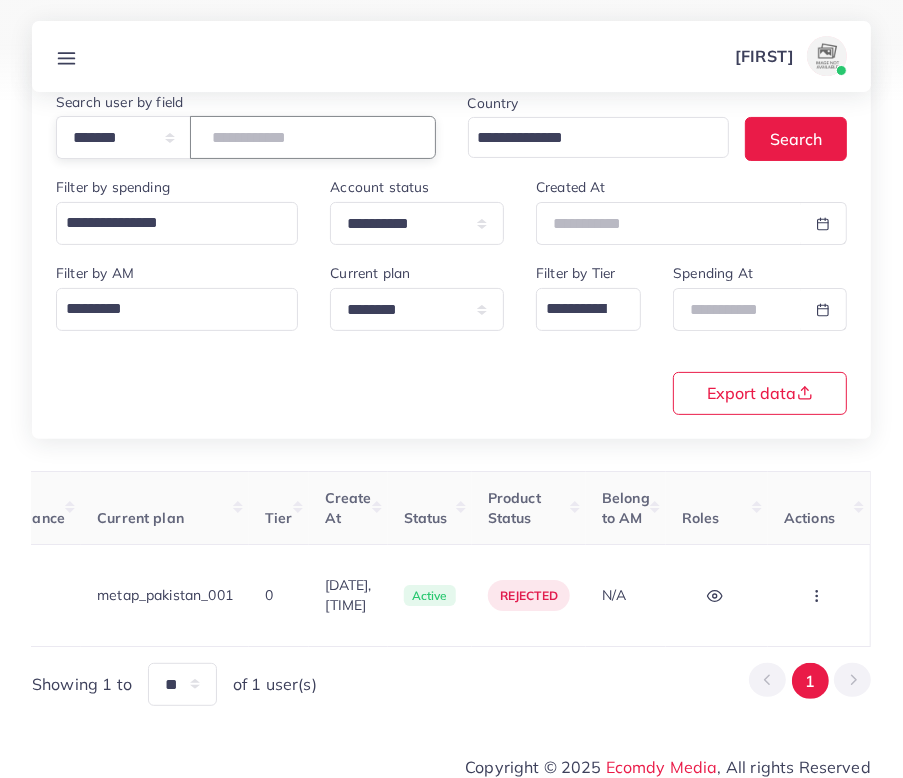 type on "*****" 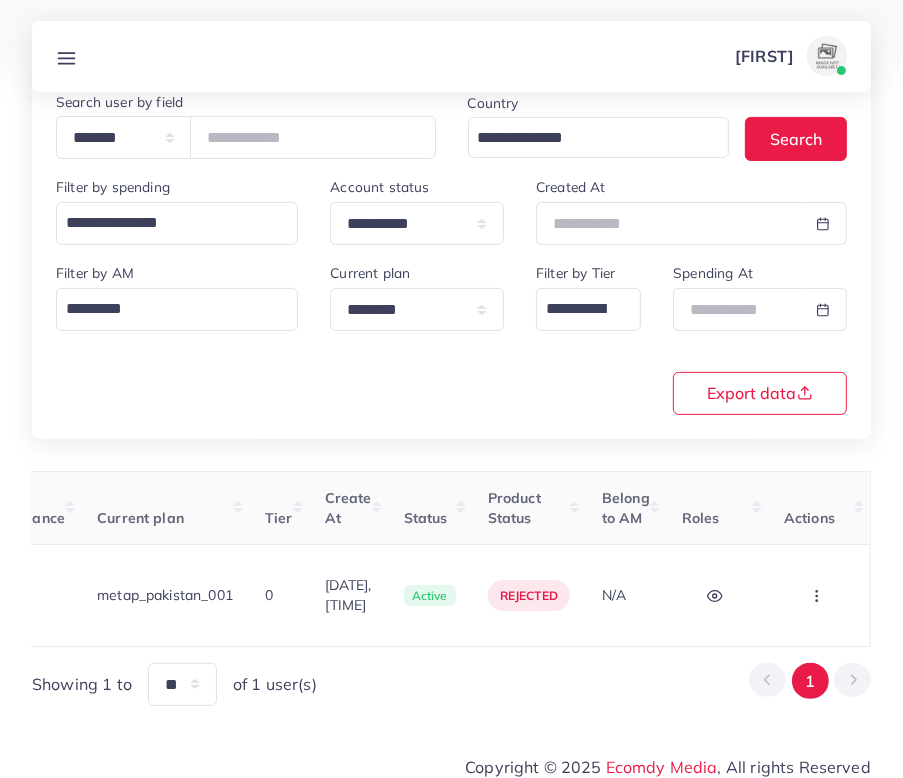 click on "Showing 1 to  ** ** ** ***  of 1 user(s)  1" at bounding box center (451, 684) 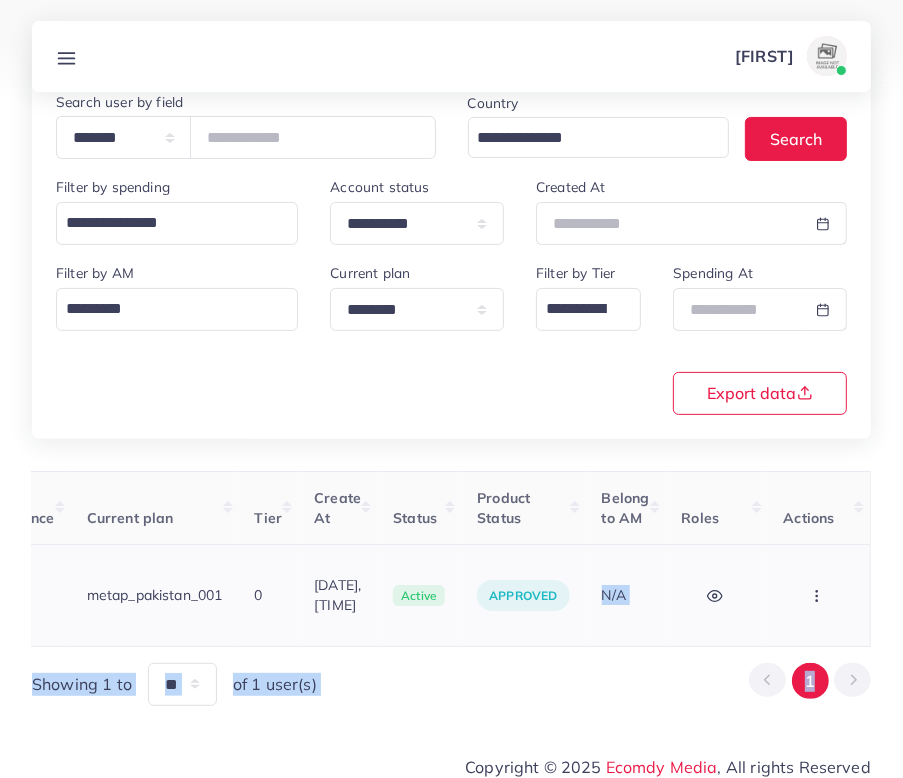 drag, startPoint x: 688, startPoint y: 689, endPoint x: 587, endPoint y: 597, distance: 136.6199 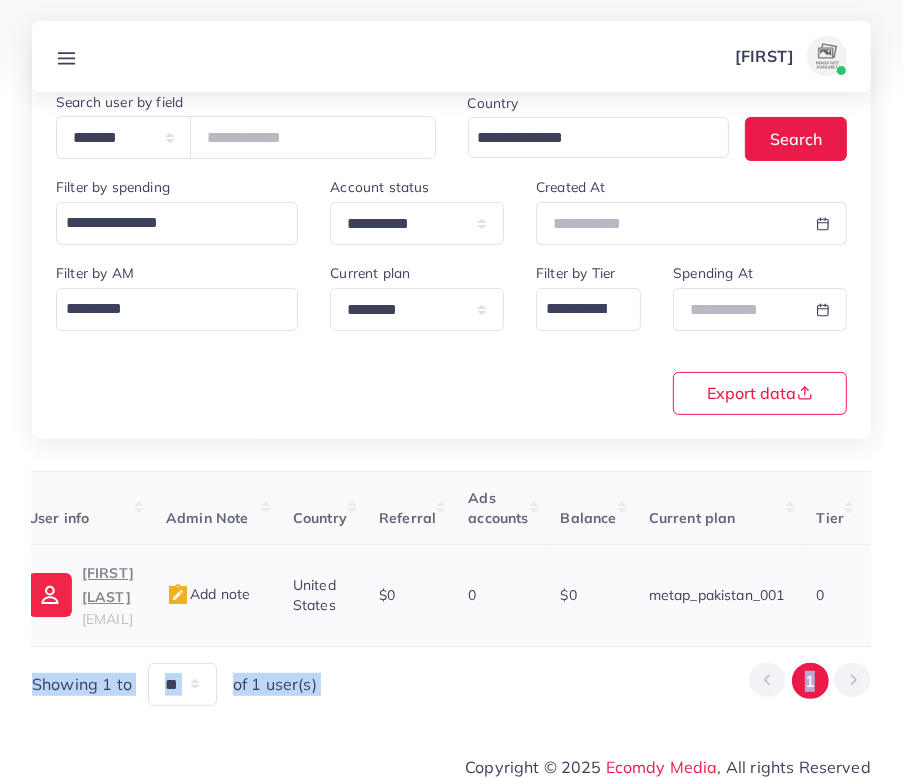 scroll, scrollTop: 0, scrollLeft: 90, axis: horizontal 